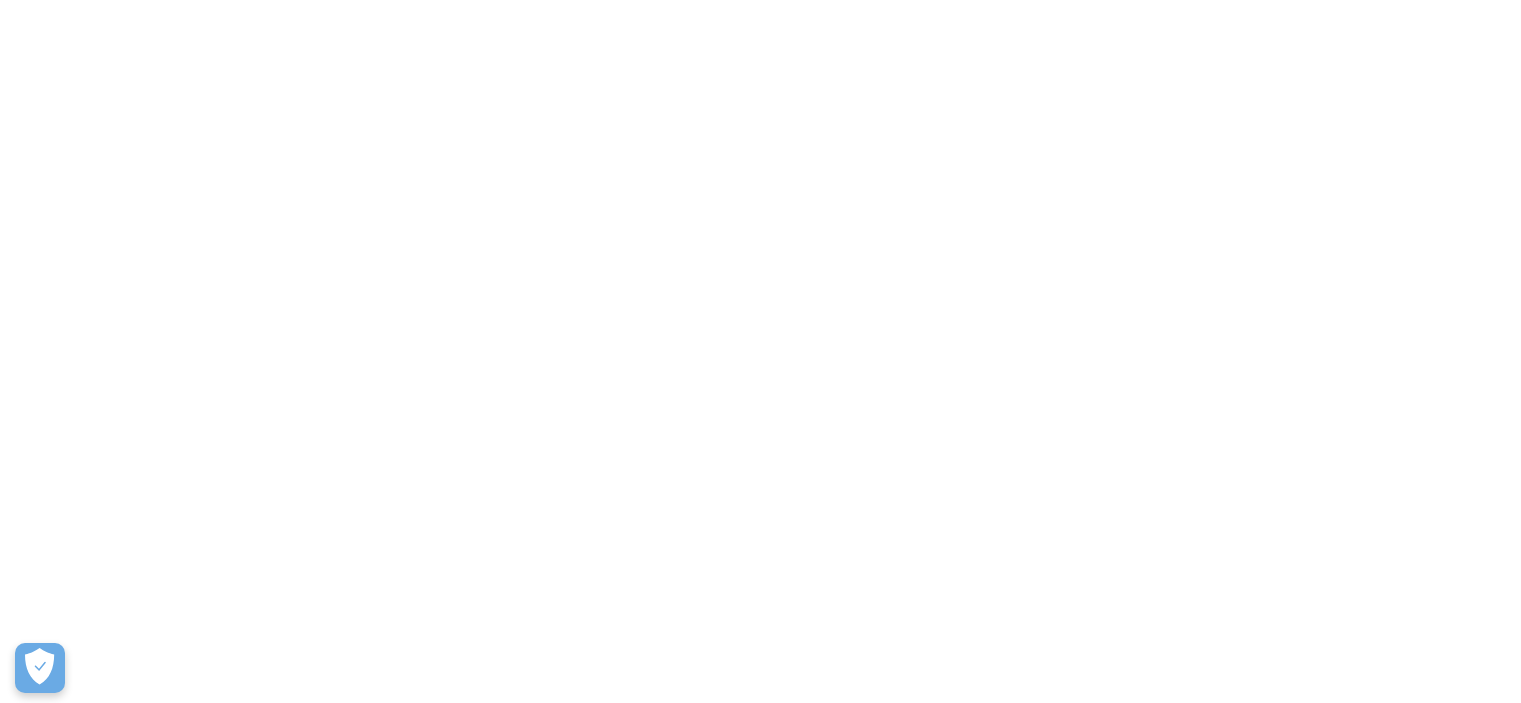 scroll, scrollTop: 0, scrollLeft: 0, axis: both 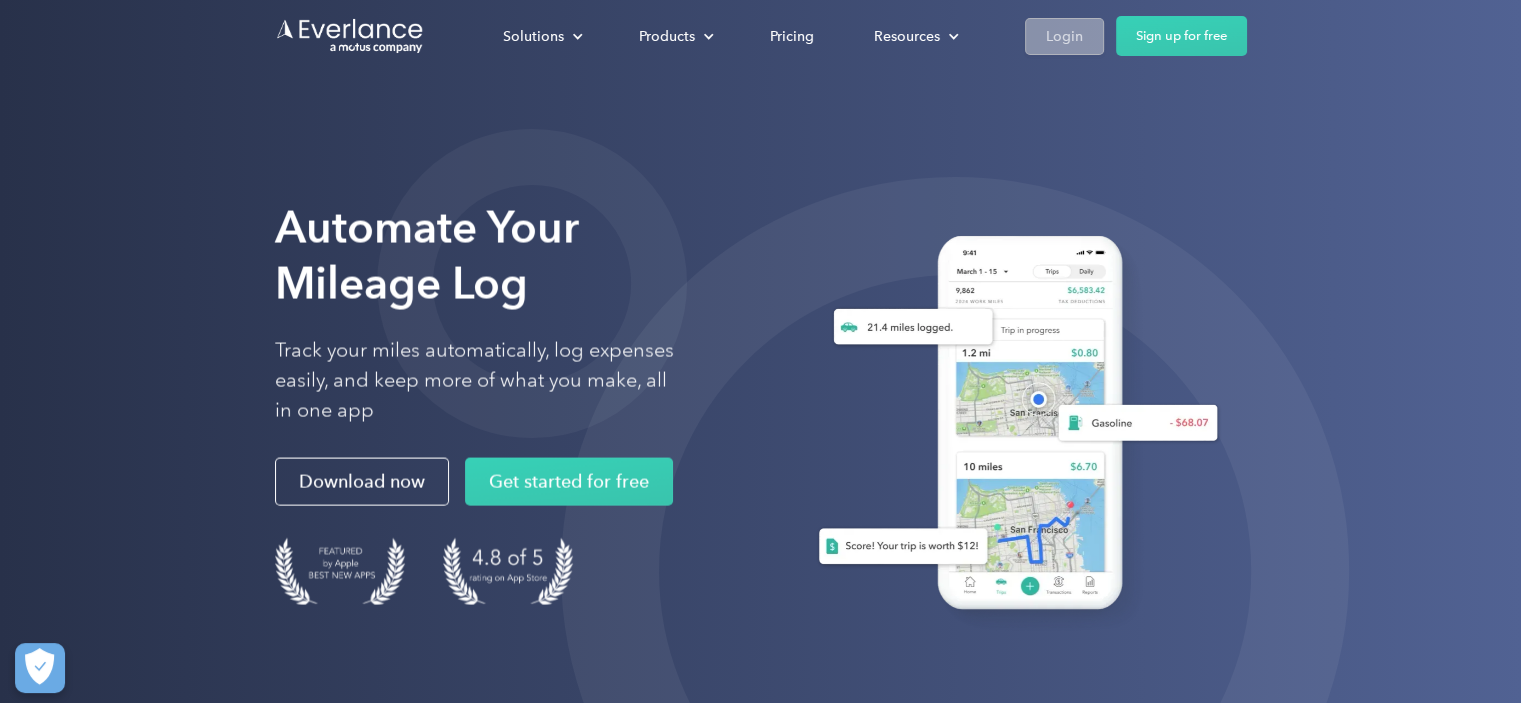 click on "Login" at bounding box center (1064, 36) 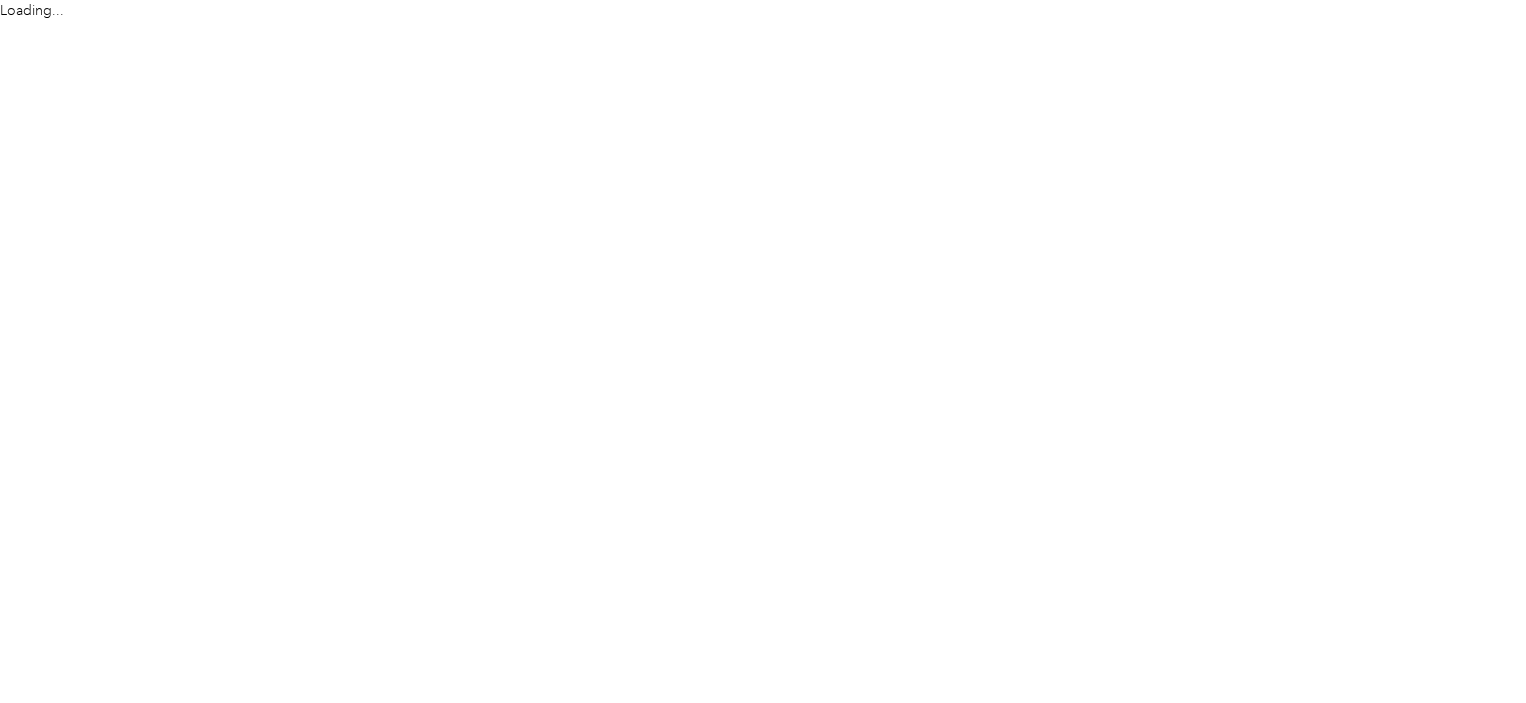 scroll, scrollTop: 0, scrollLeft: 0, axis: both 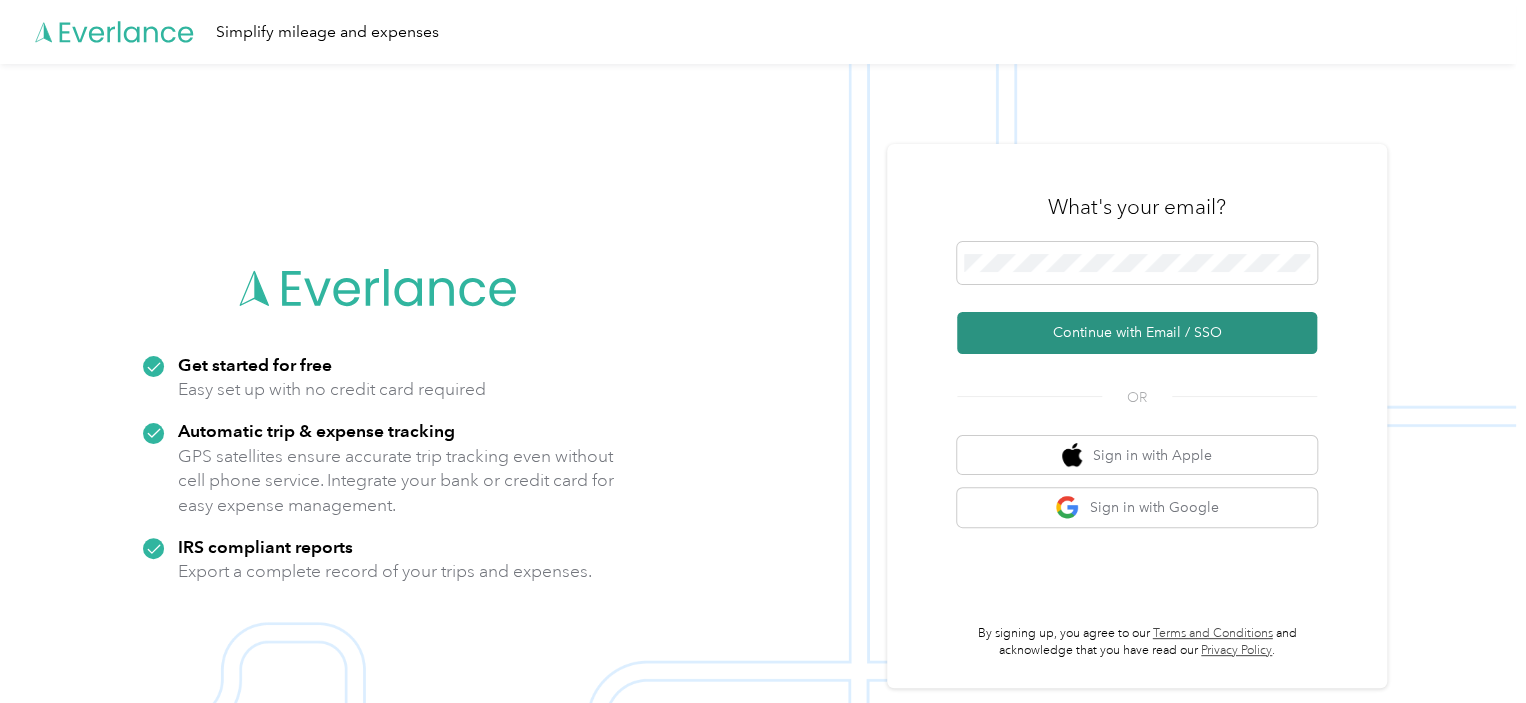 click on "Continue with Email / SSO" at bounding box center [1137, 333] 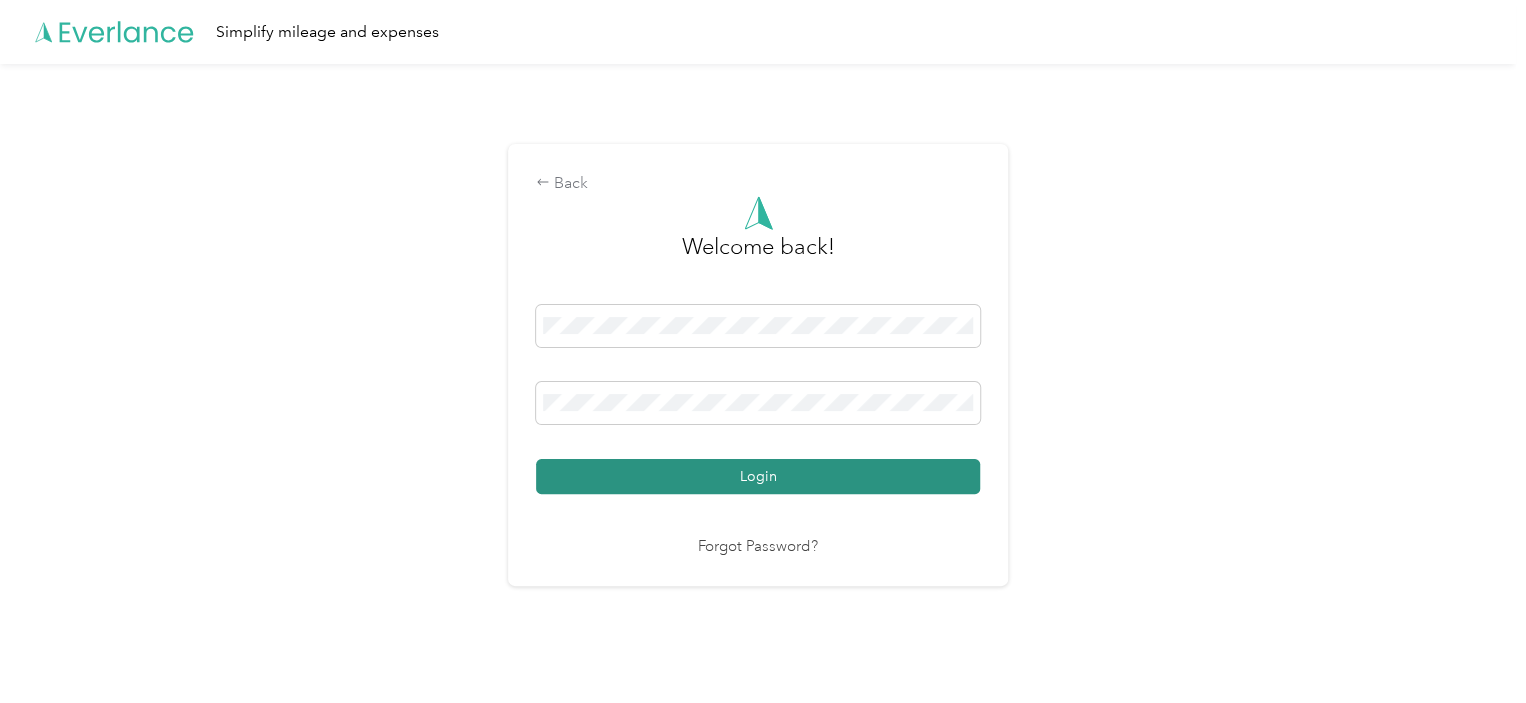 click on "Login" at bounding box center [758, 476] 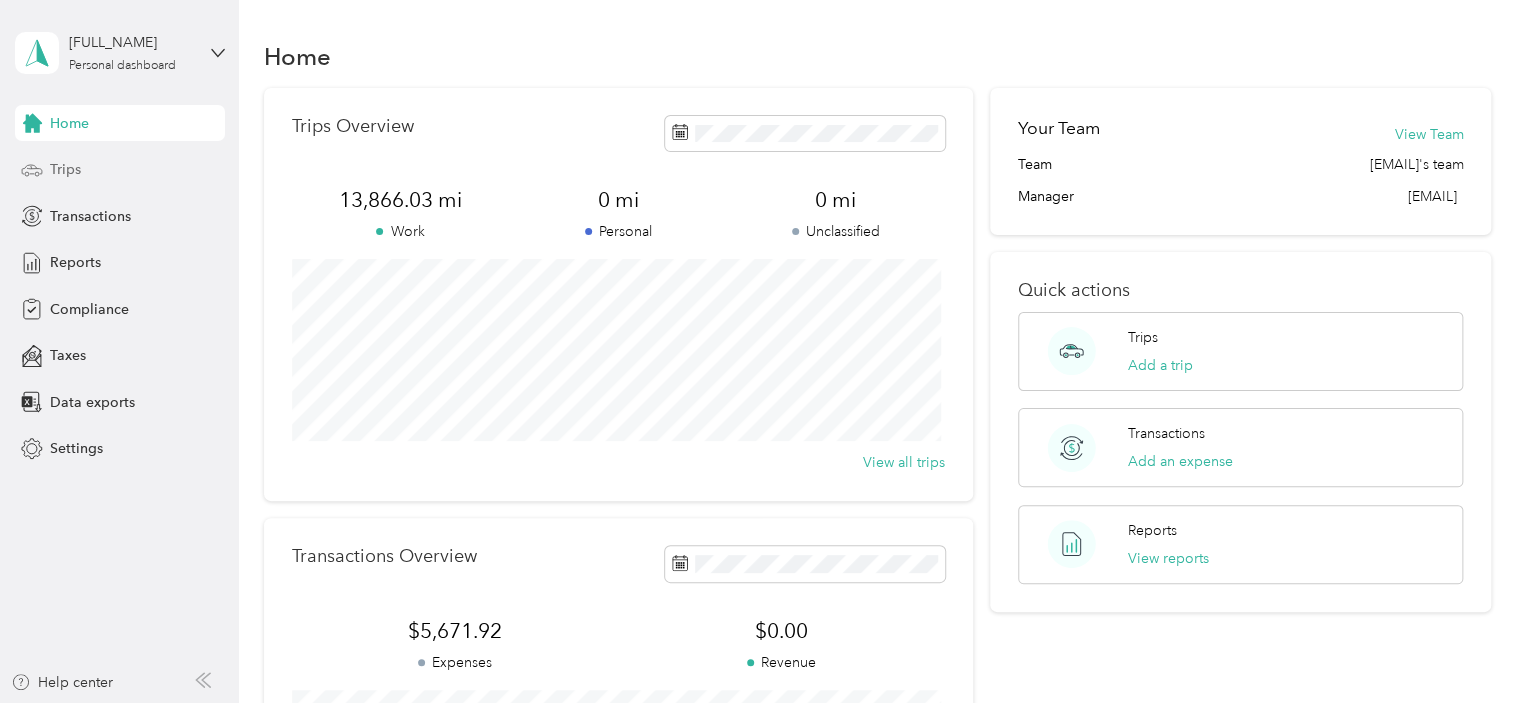 click on "Trips" at bounding box center [65, 169] 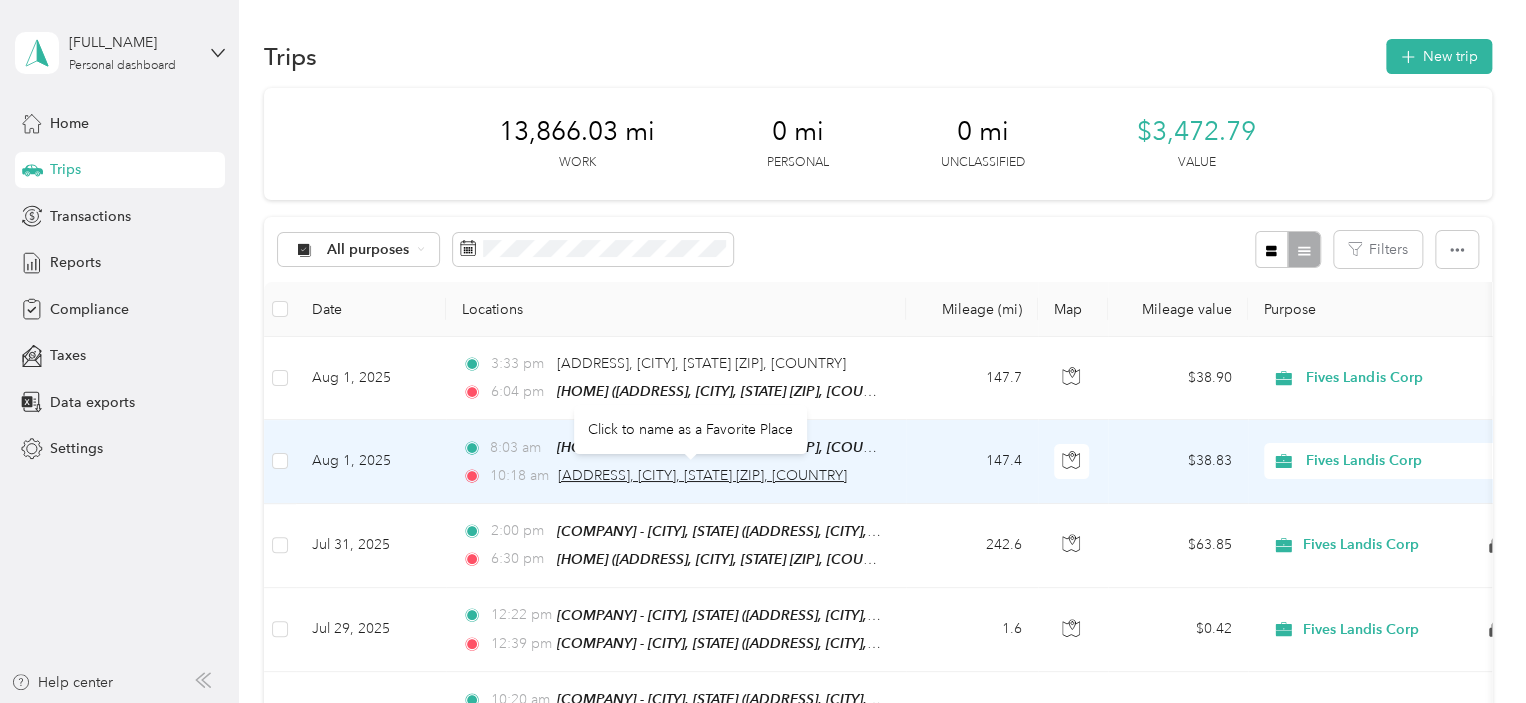 click on "[ADDRESS], [CITY], [STATE] [ZIP], [COUNTRY]" at bounding box center (702, 475) 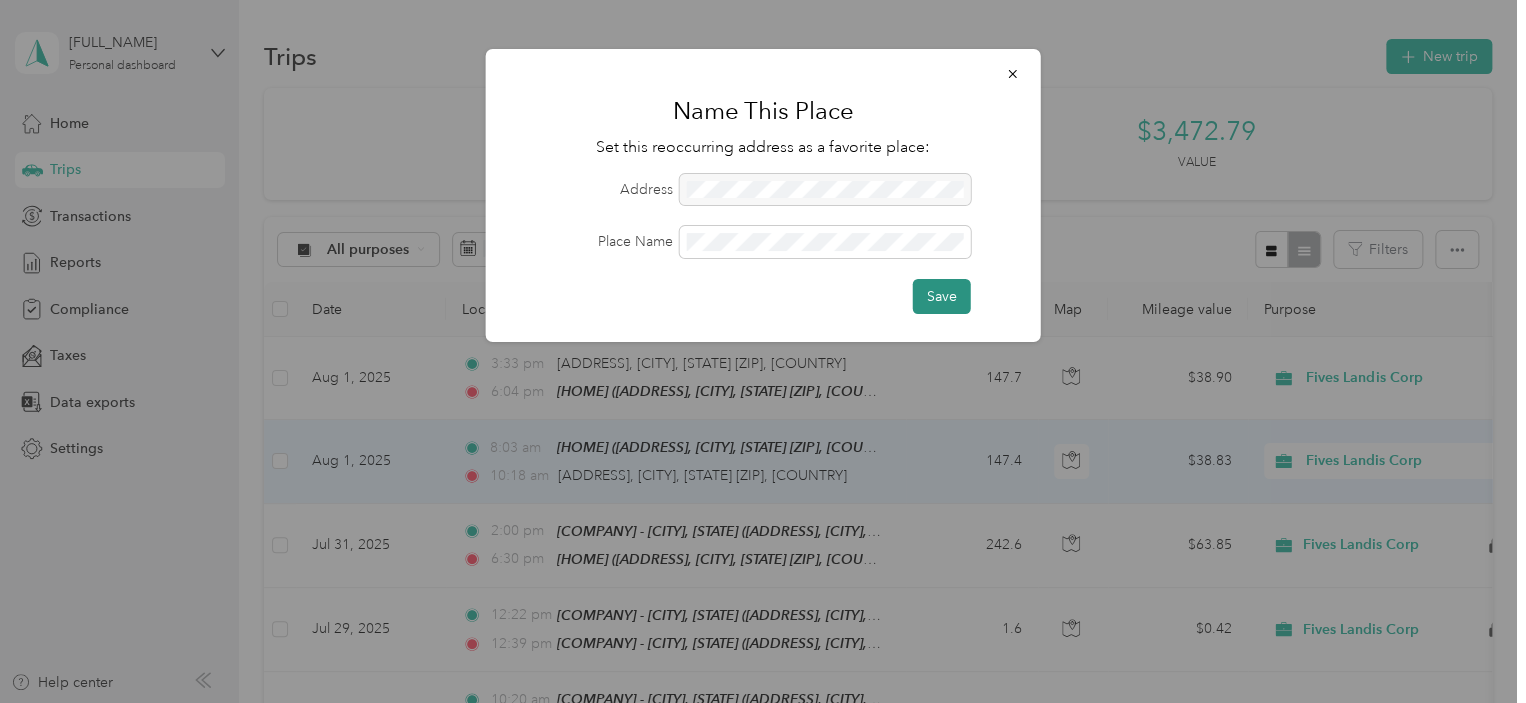 click on "Save" at bounding box center (942, 296) 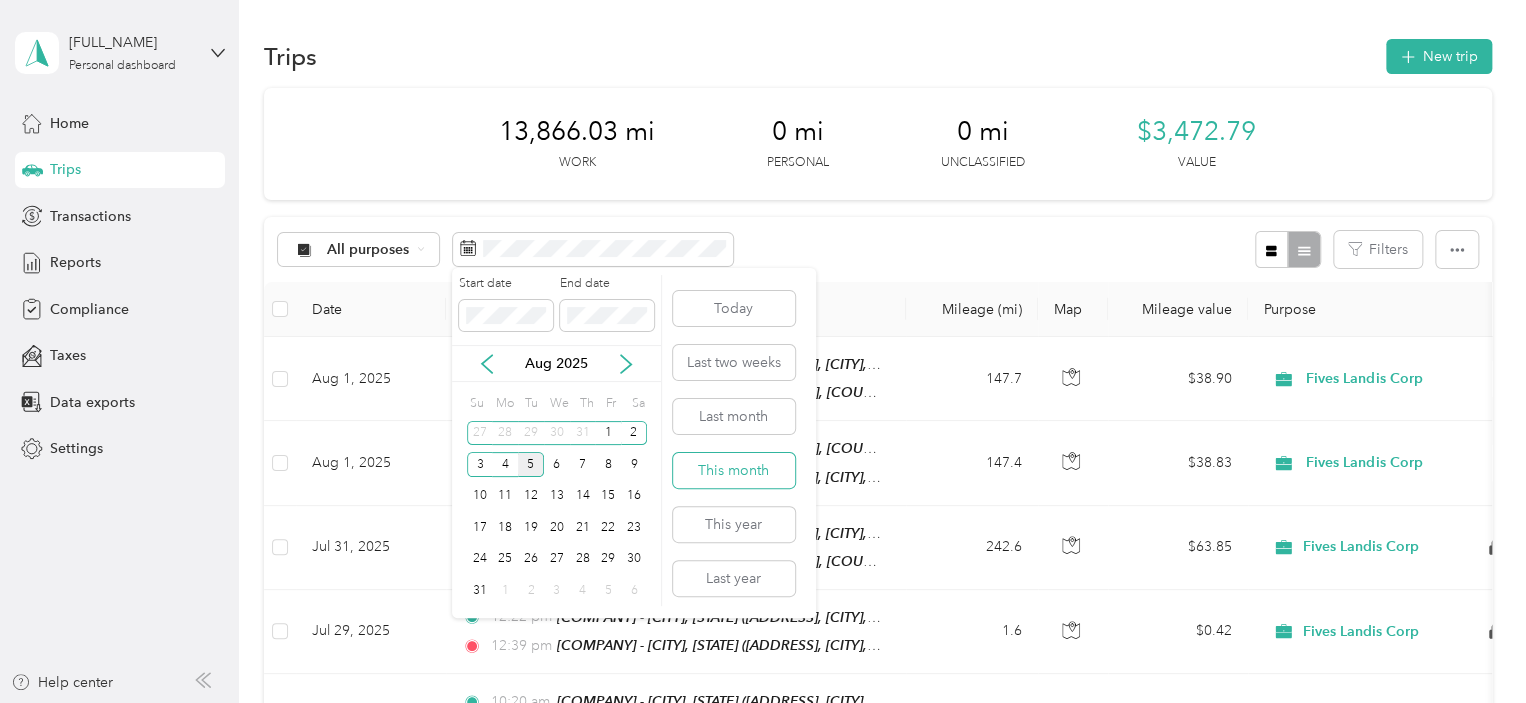 click on "This month" at bounding box center (734, 470) 